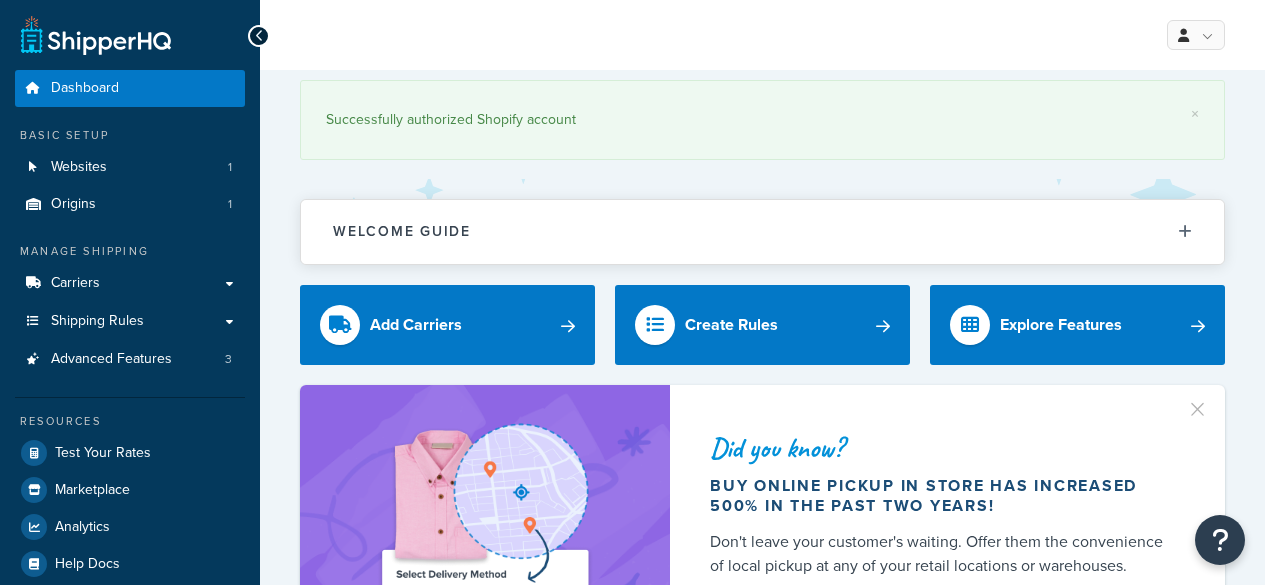 scroll, scrollTop: 0, scrollLeft: 0, axis: both 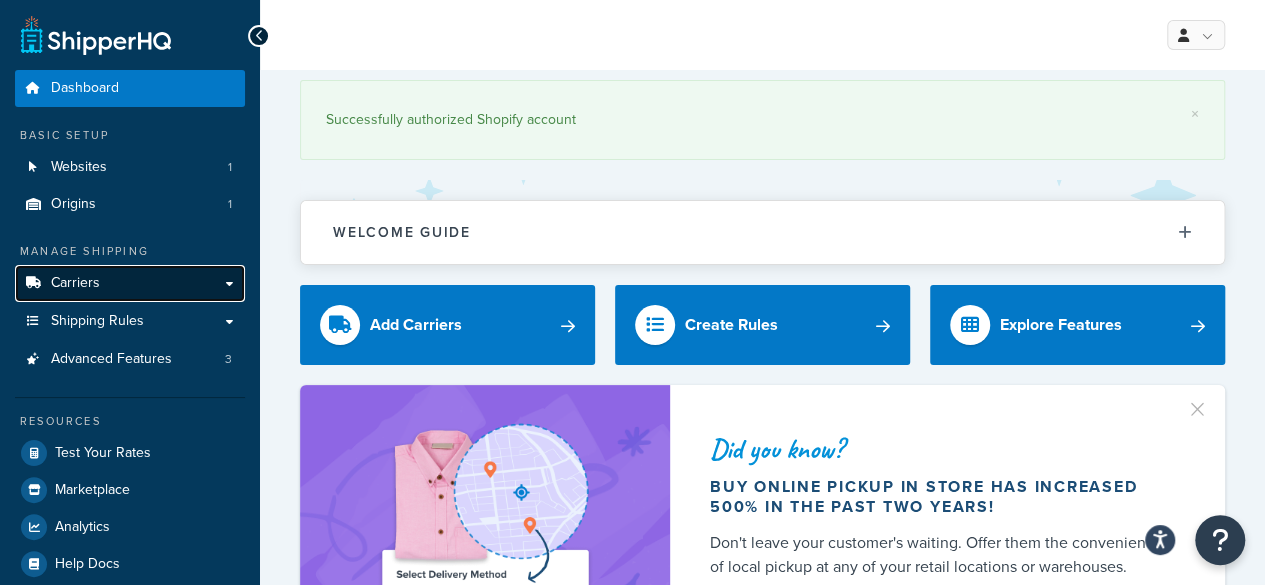 click on "Carriers" at bounding box center [130, 283] 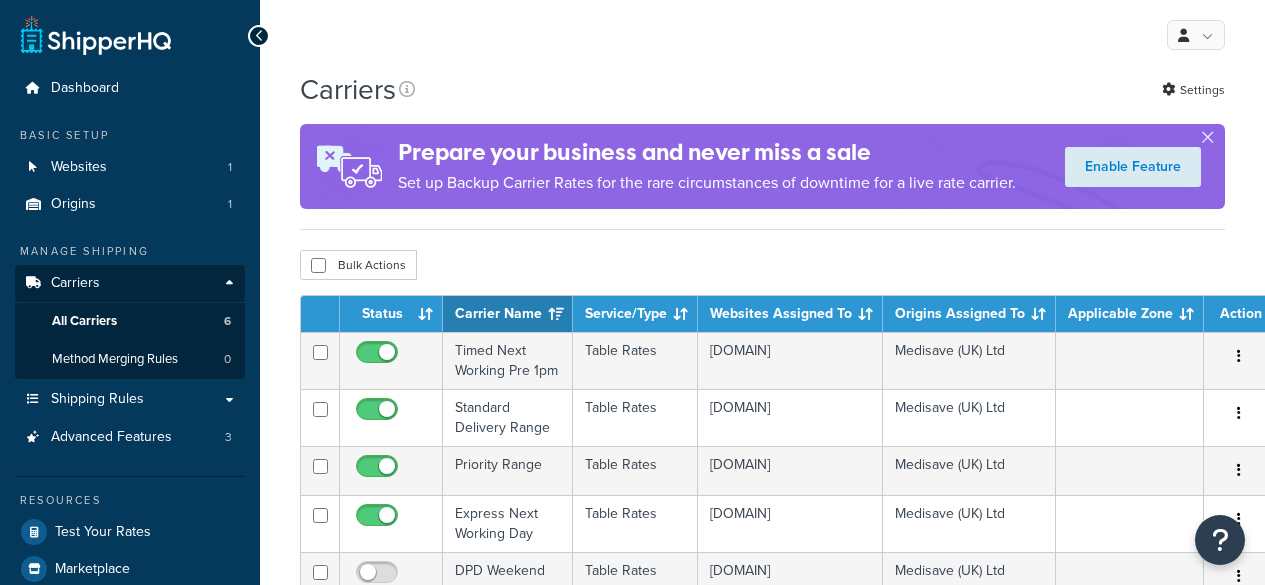 scroll, scrollTop: 0, scrollLeft: 0, axis: both 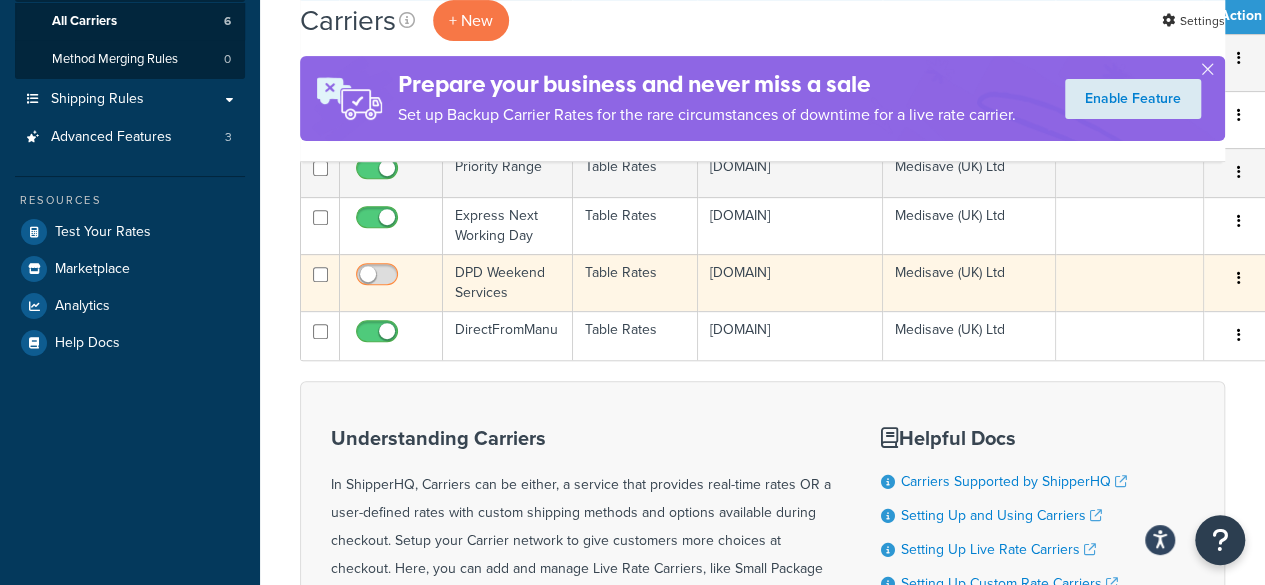 click at bounding box center (379, 279) 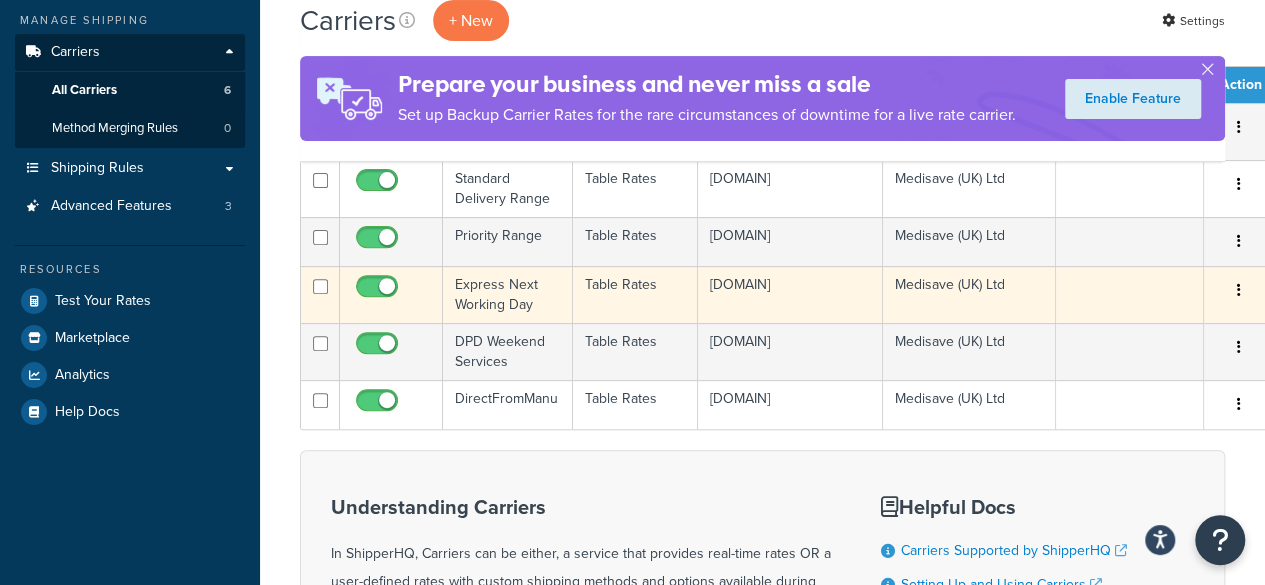 scroll, scrollTop: 200, scrollLeft: 0, axis: vertical 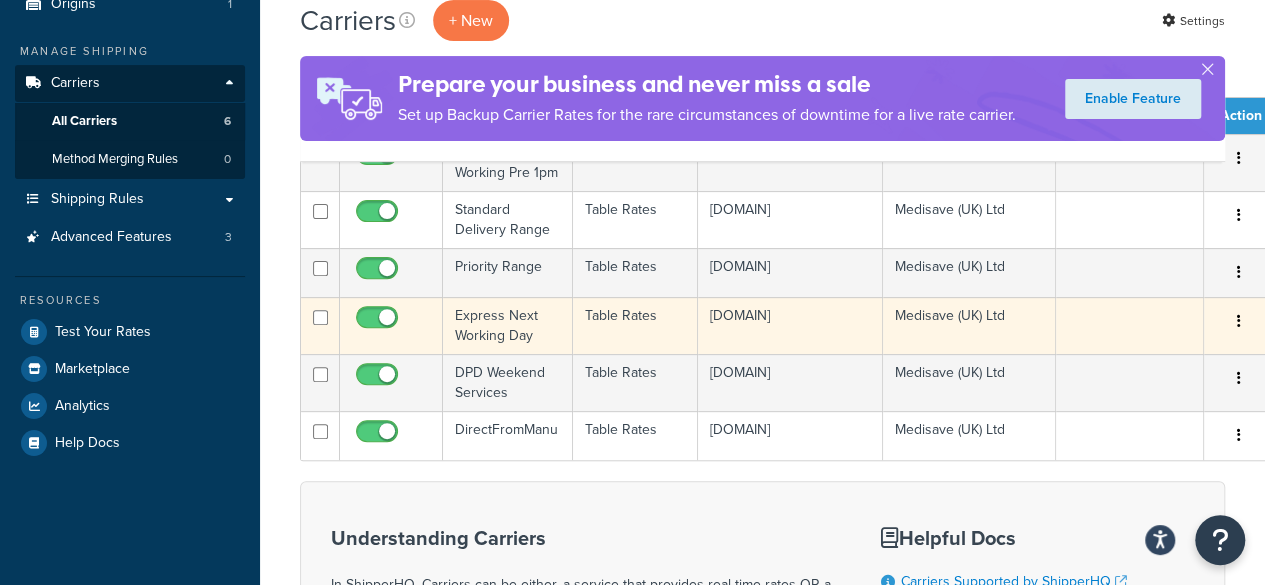 click on "Express Next Working Day" at bounding box center (508, 325) 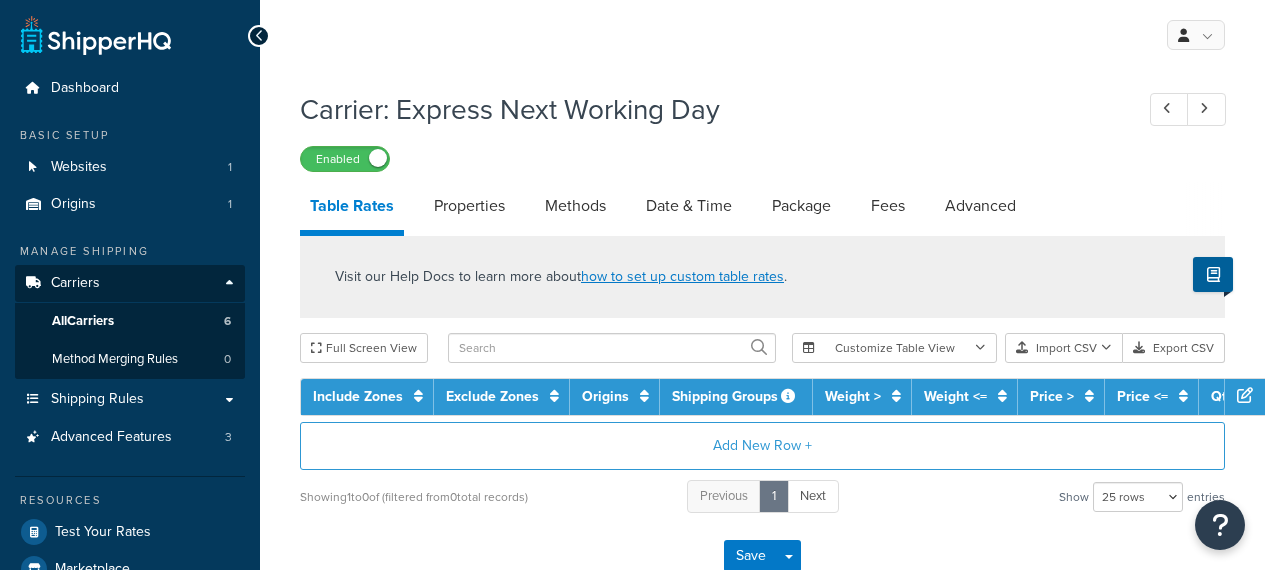 select on "25" 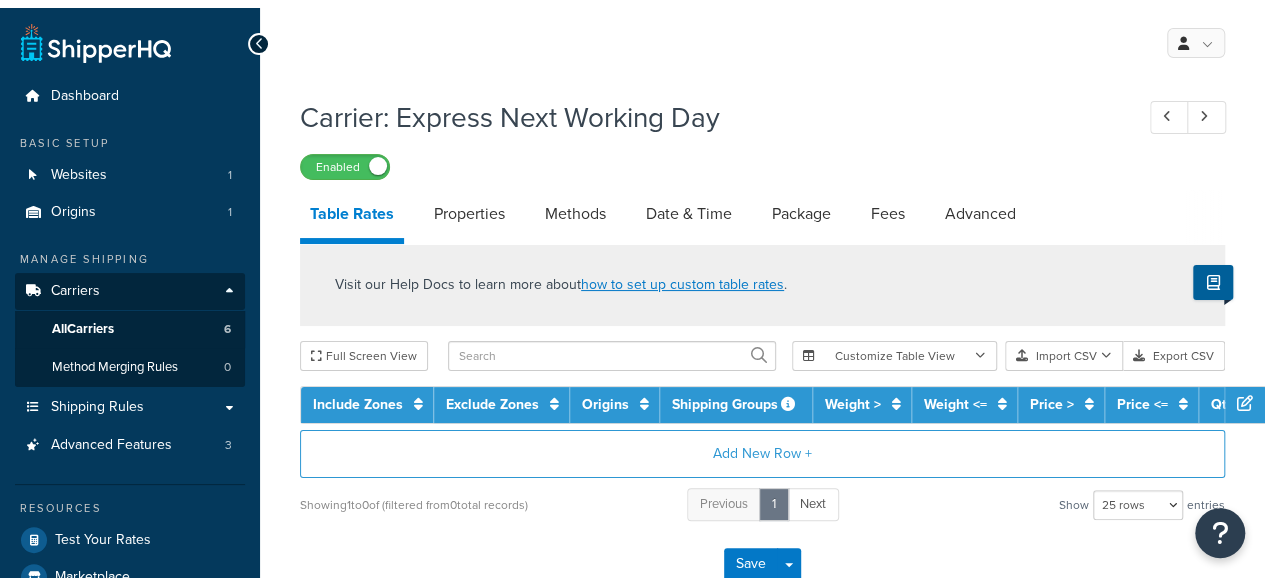 scroll, scrollTop: 0, scrollLeft: 0, axis: both 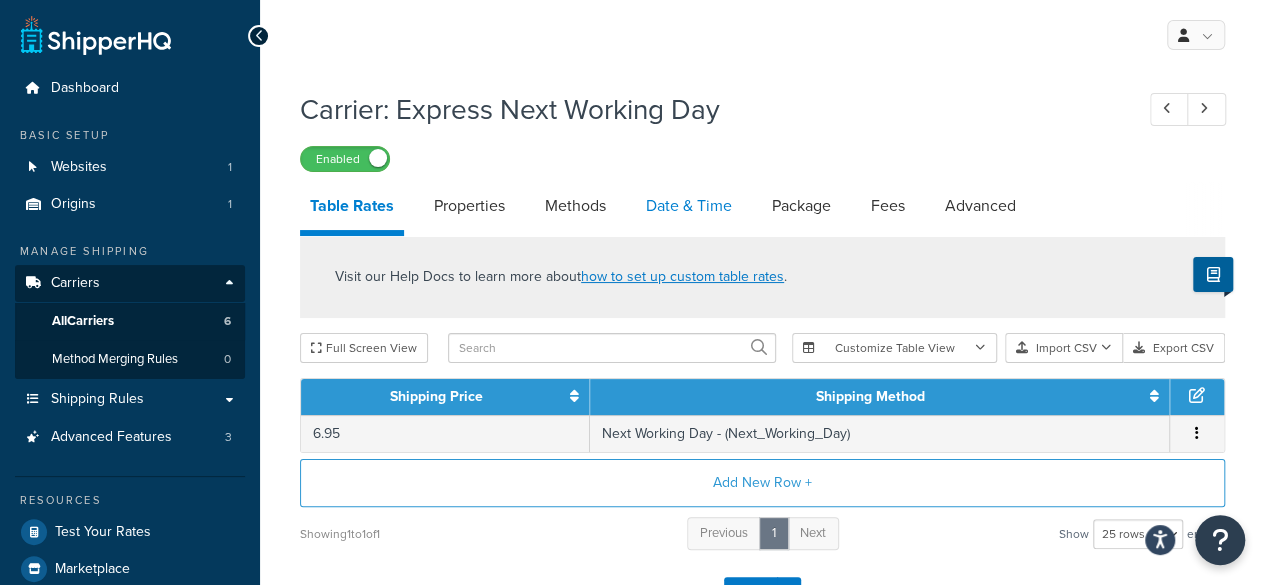 click on "Date & Time" at bounding box center (689, 206) 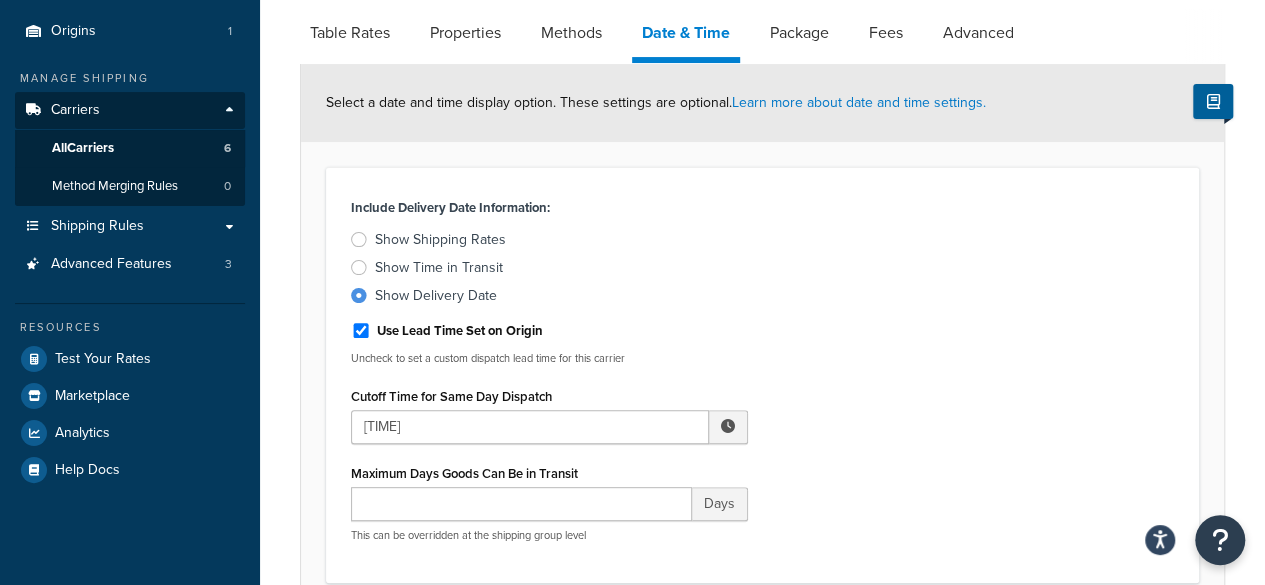 scroll, scrollTop: 0, scrollLeft: 0, axis: both 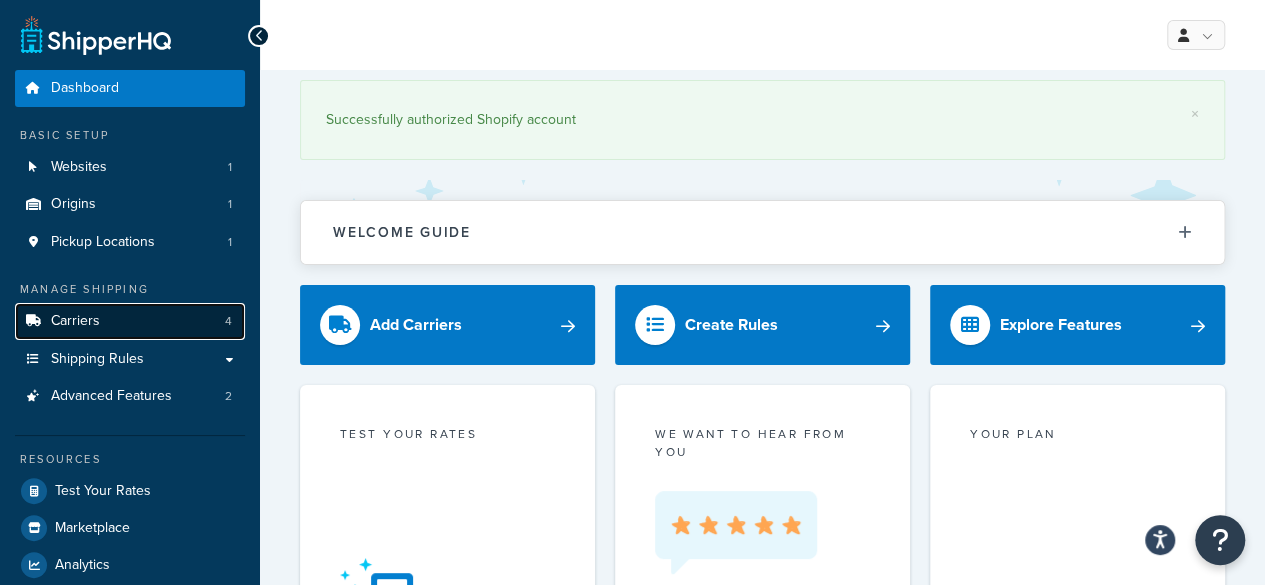 click on "Carriers" at bounding box center (75, 321) 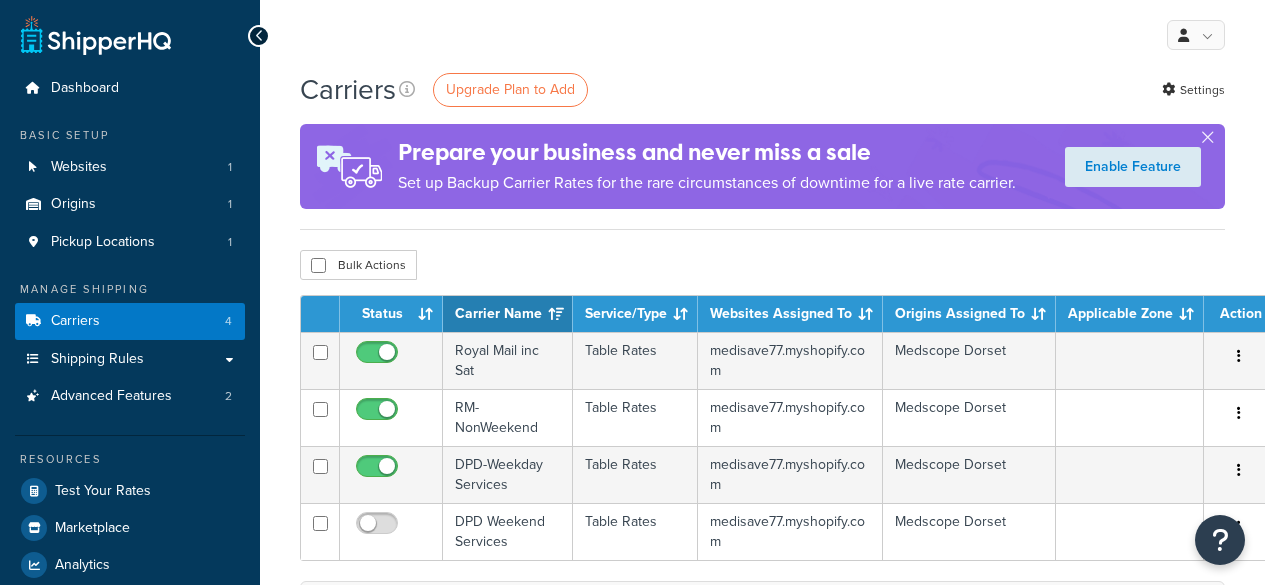 scroll, scrollTop: 0, scrollLeft: 0, axis: both 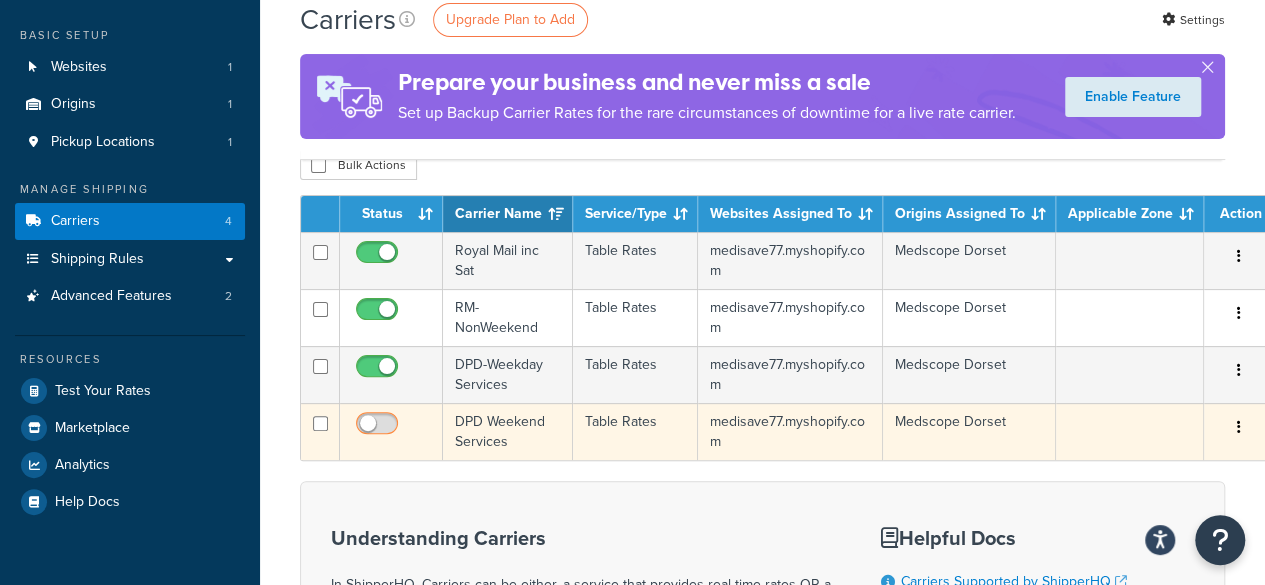 click at bounding box center [379, 428] 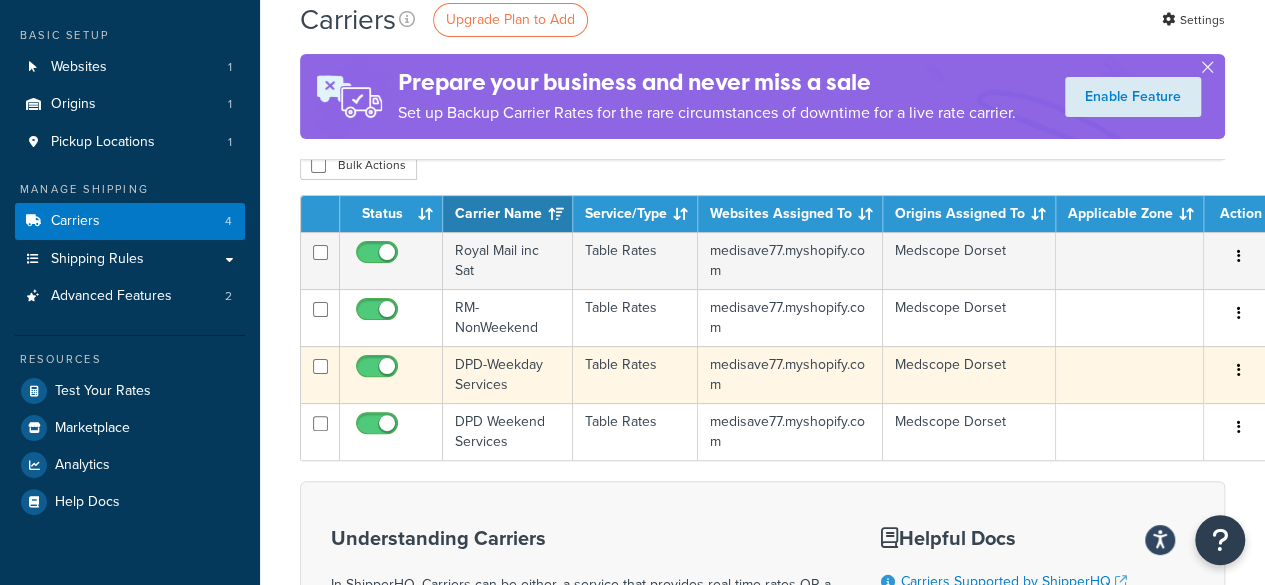 click on "DPD-Weekday Services" at bounding box center [508, 374] 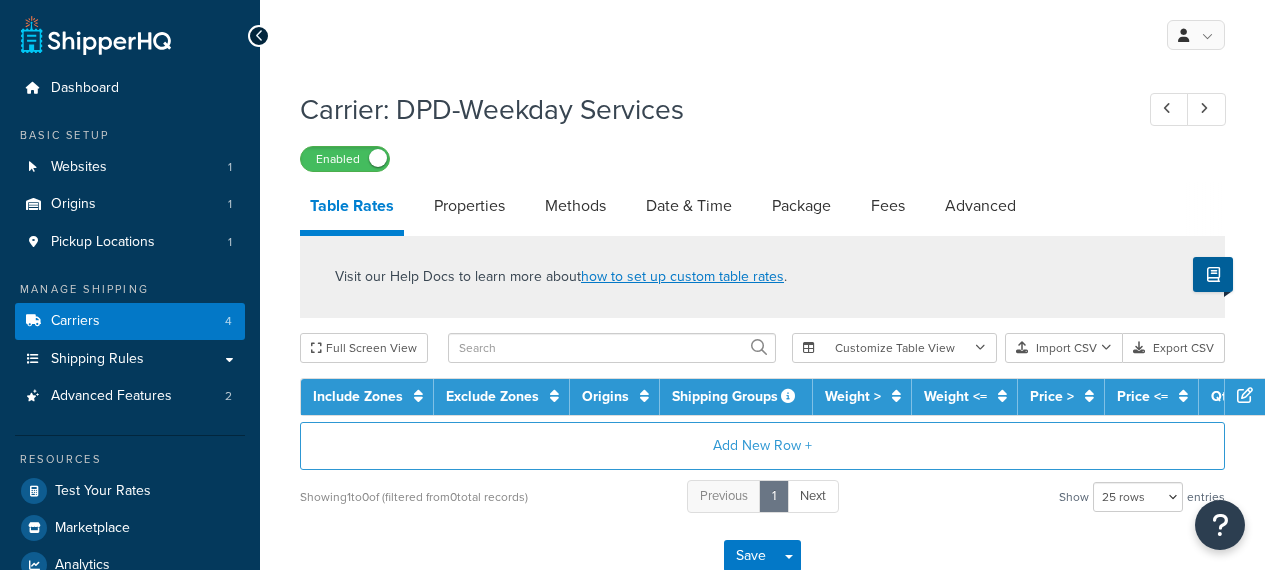 select on "25" 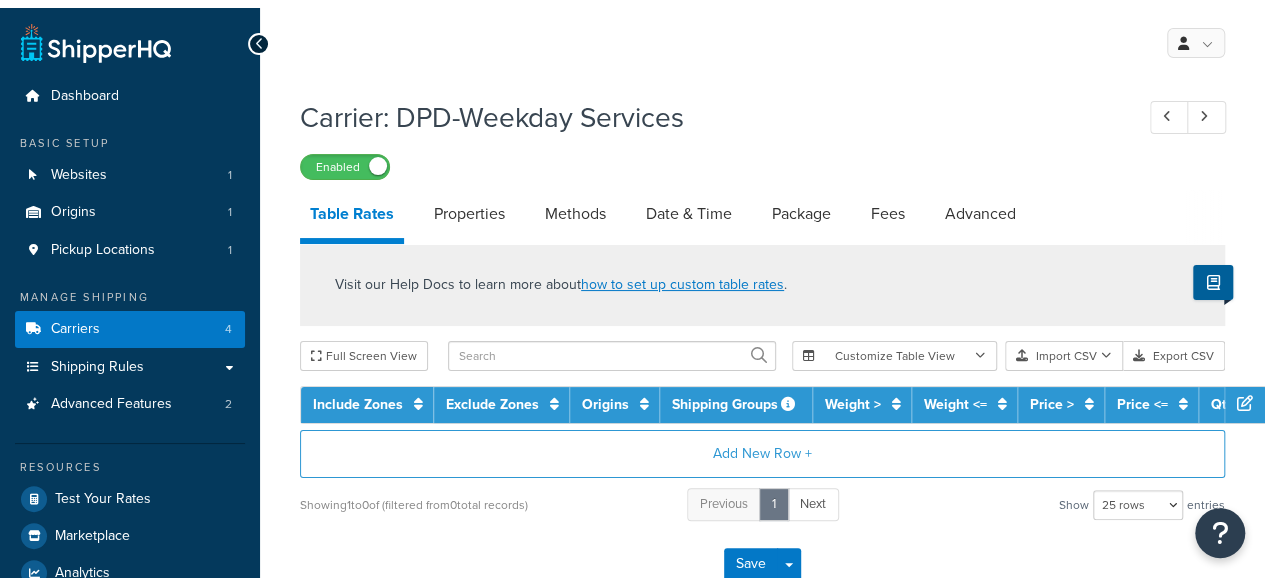 scroll, scrollTop: 0, scrollLeft: 0, axis: both 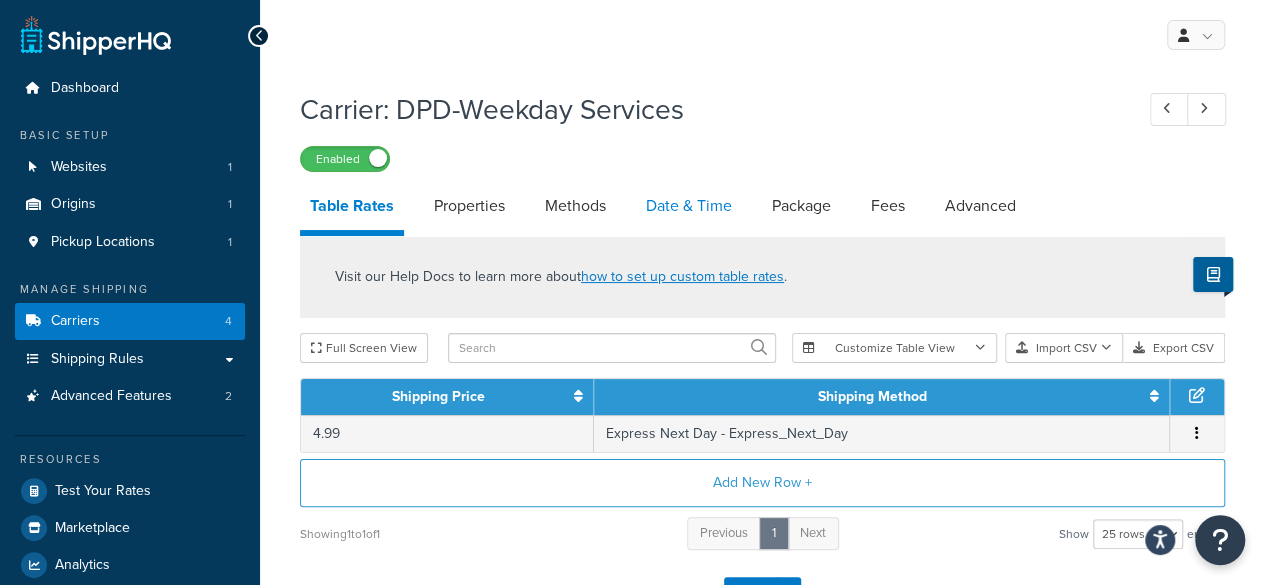 click on "Date & Time" at bounding box center (689, 206) 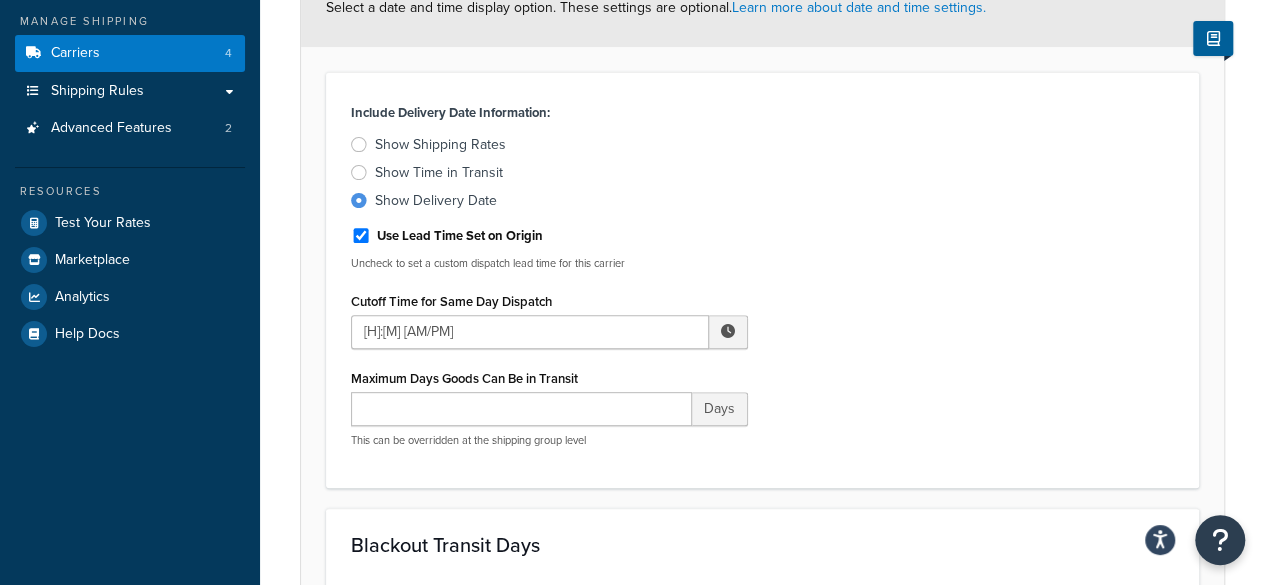 scroll, scrollTop: 300, scrollLeft: 0, axis: vertical 